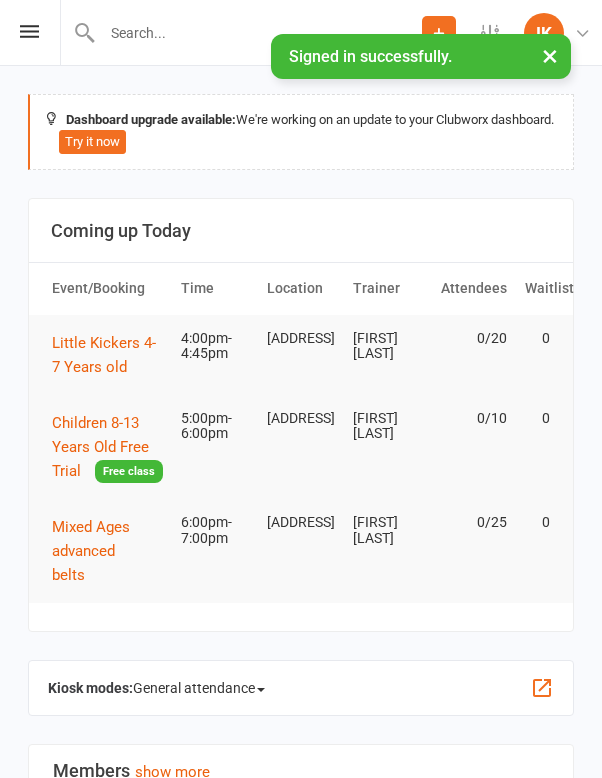 scroll, scrollTop: 0, scrollLeft: 0, axis: both 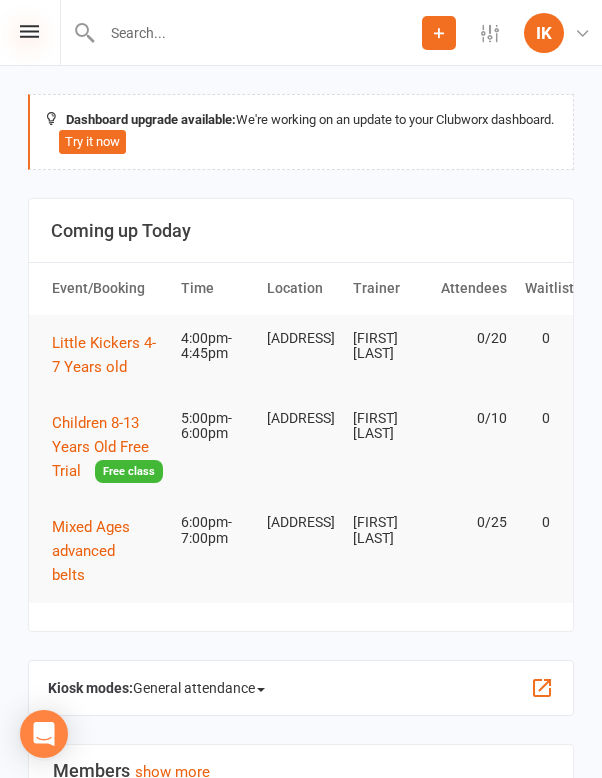 click at bounding box center (29, 31) 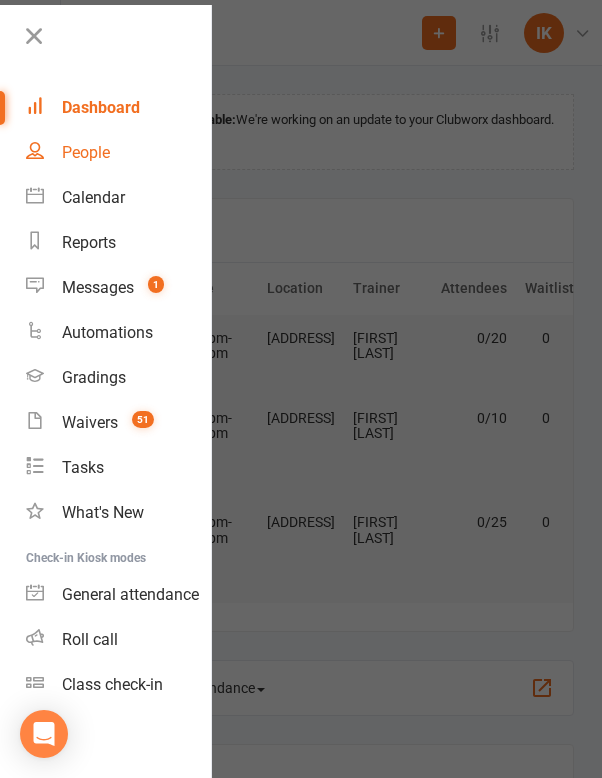 click on "People" at bounding box center (118, 152) 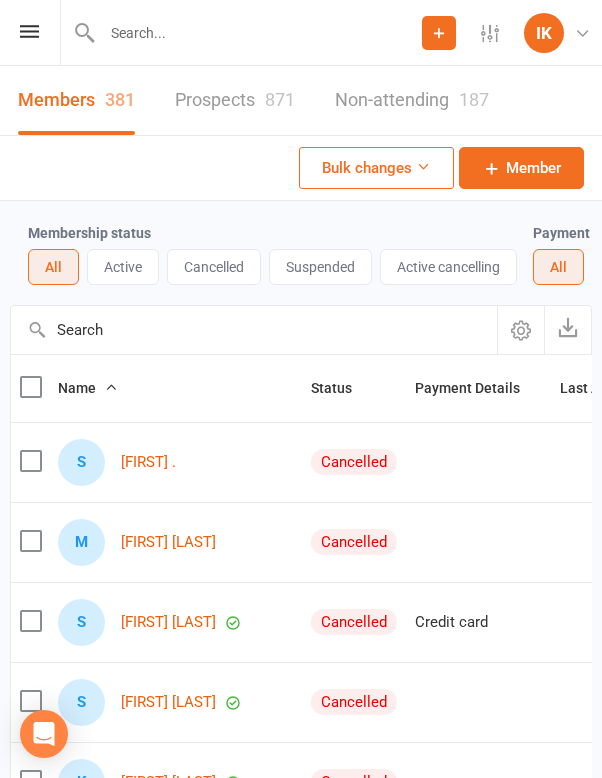 click on "Prospects 871" at bounding box center [235, 100] 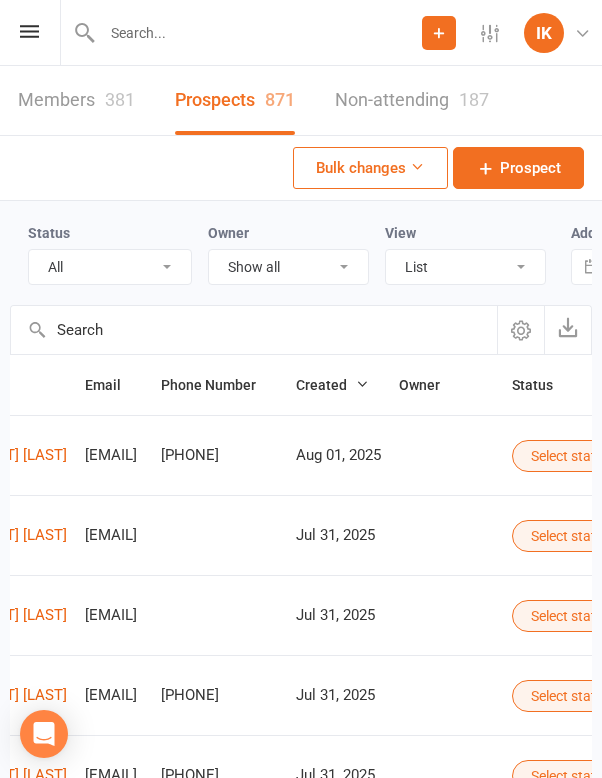 scroll, scrollTop: 0, scrollLeft: 0, axis: both 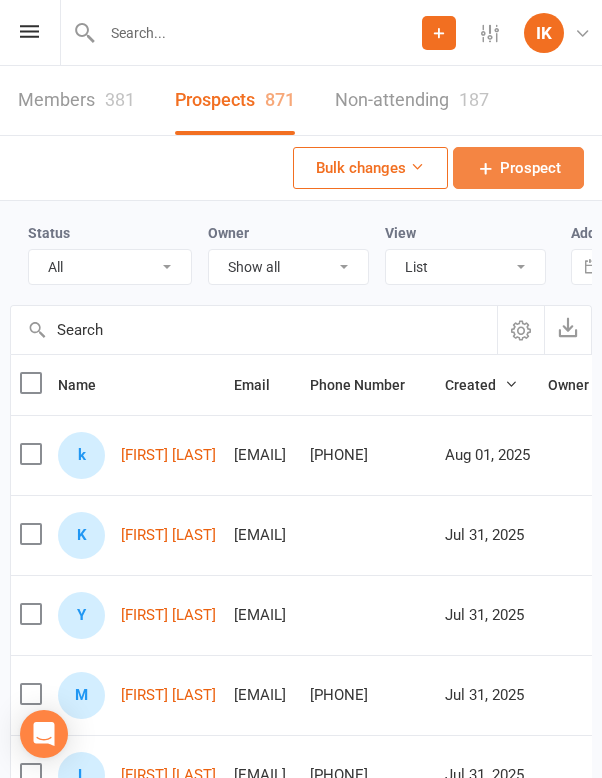 click on "Prospect" at bounding box center [518, 168] 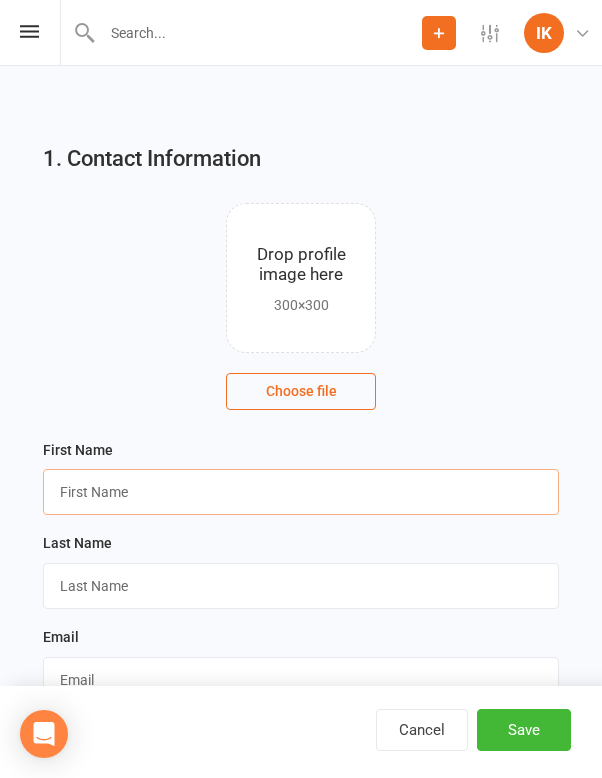 click at bounding box center [301, 492] 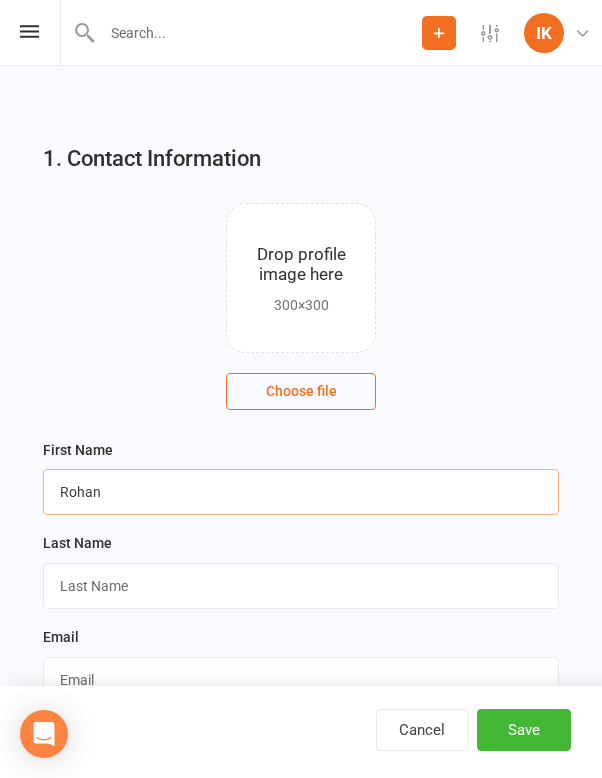 type on "Rohan" 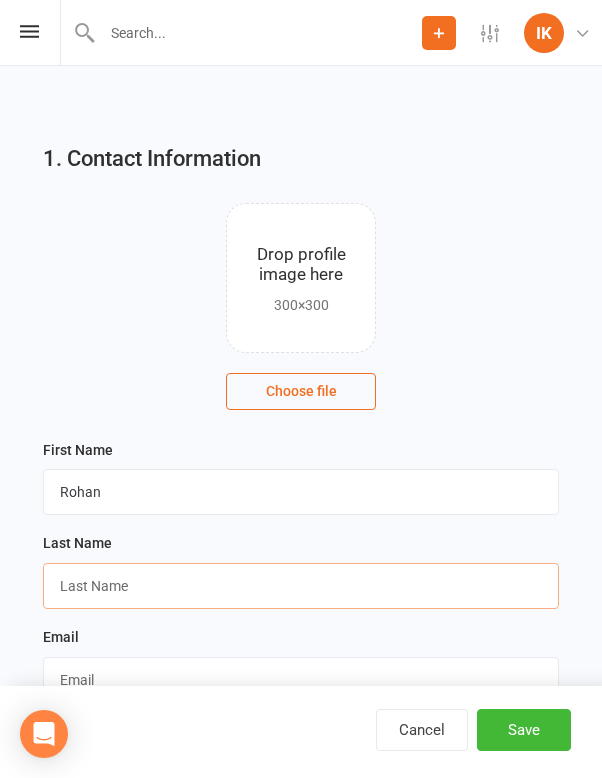 click at bounding box center (301, 586) 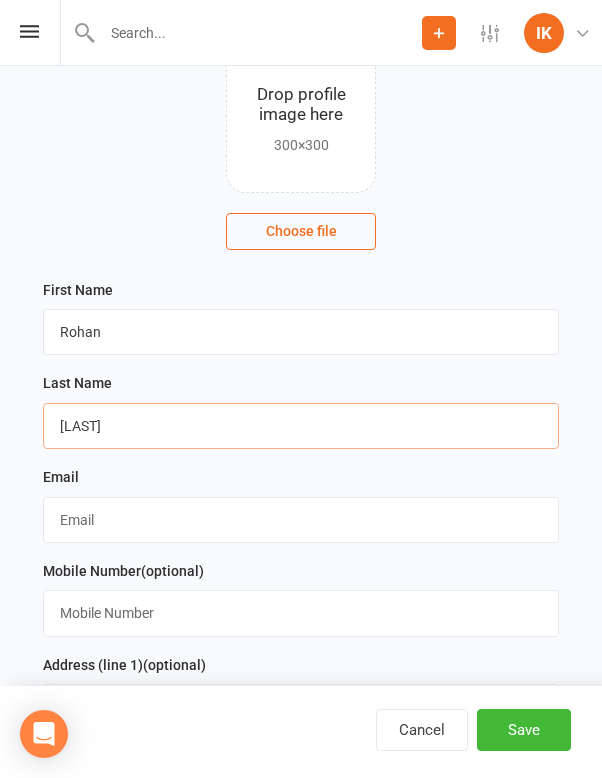 scroll, scrollTop: 161, scrollLeft: 0, axis: vertical 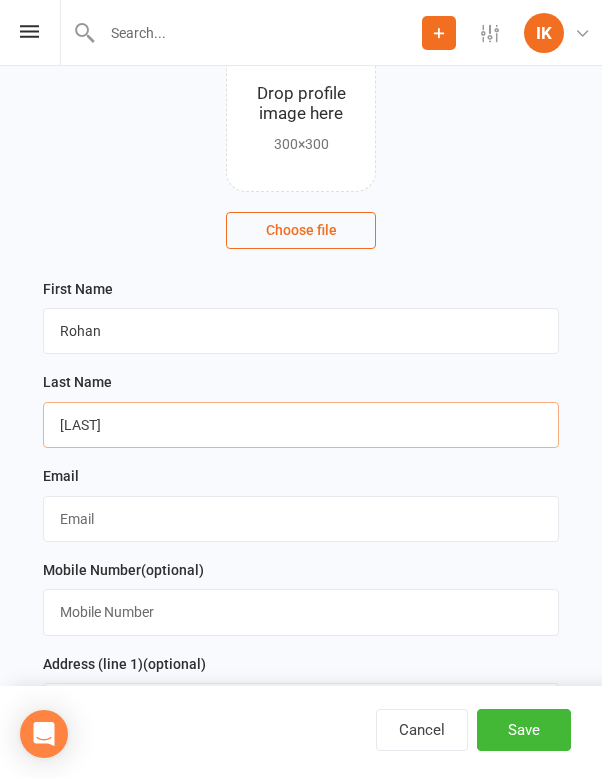 type on "[LAST]" 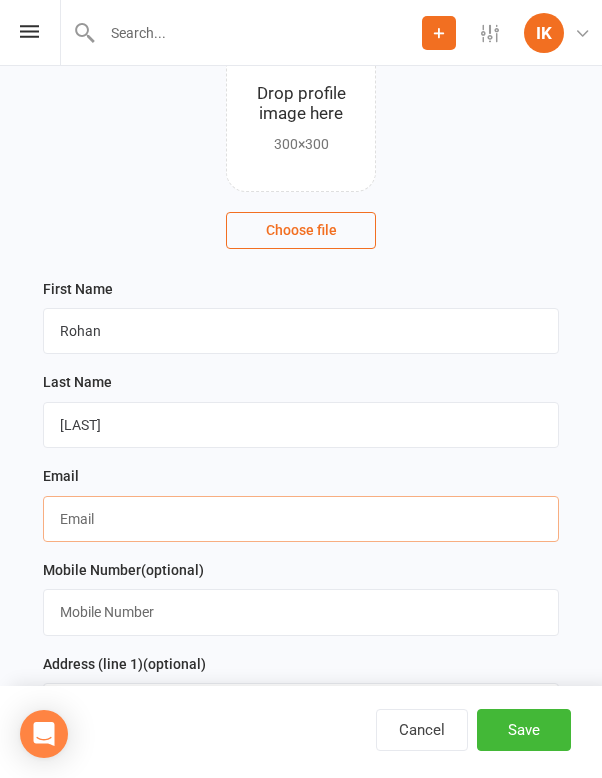 click at bounding box center (301, 519) 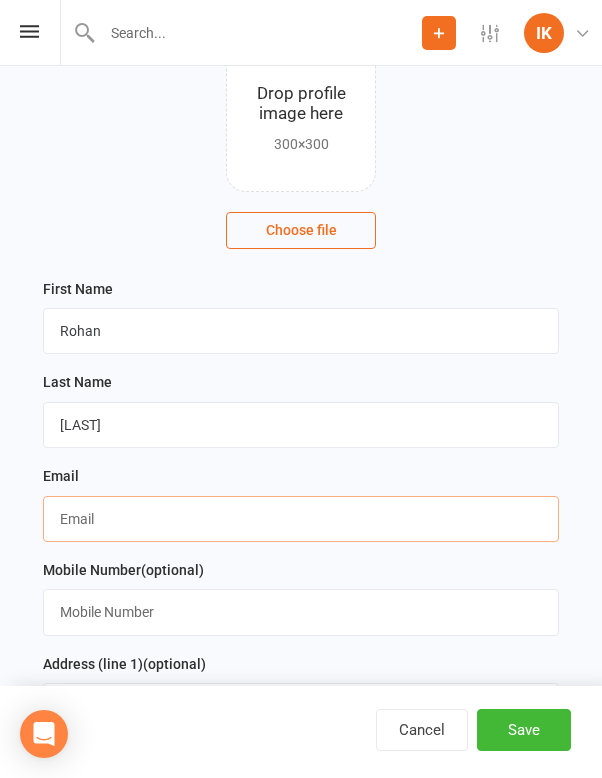 paste on "[EMAIL]" 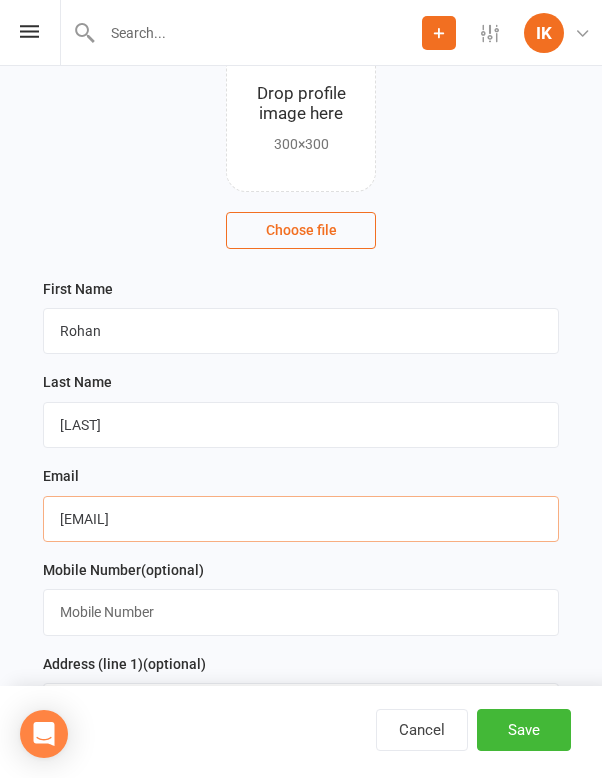 type on "[EMAIL]" 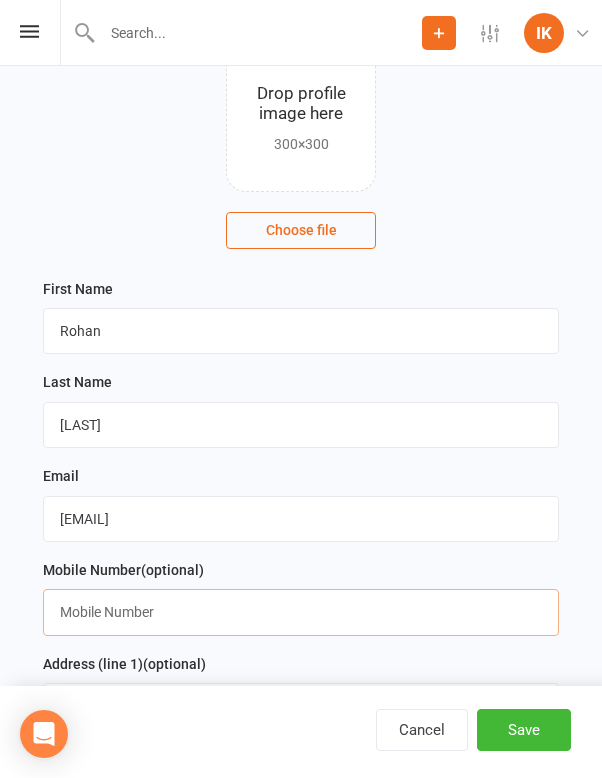click at bounding box center (301, 612) 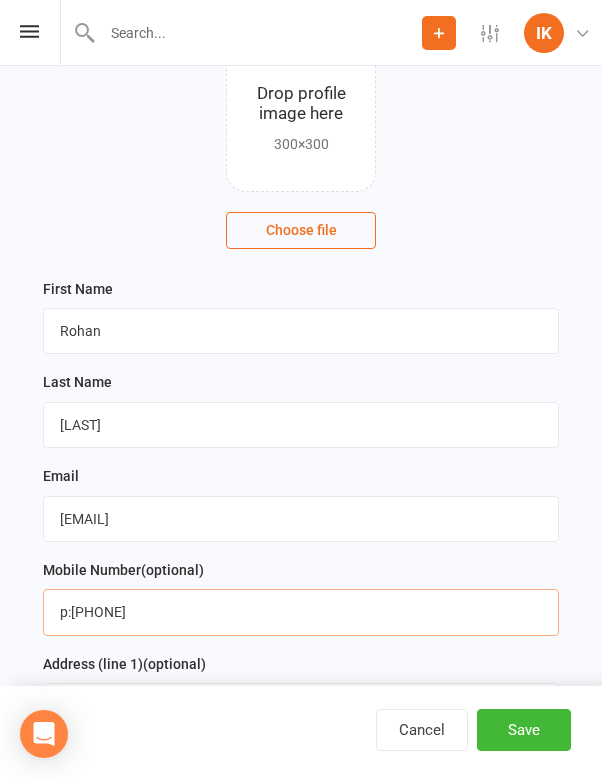drag, startPoint x: 70, startPoint y: 613, endPoint x: 24, endPoint y: 613, distance: 46 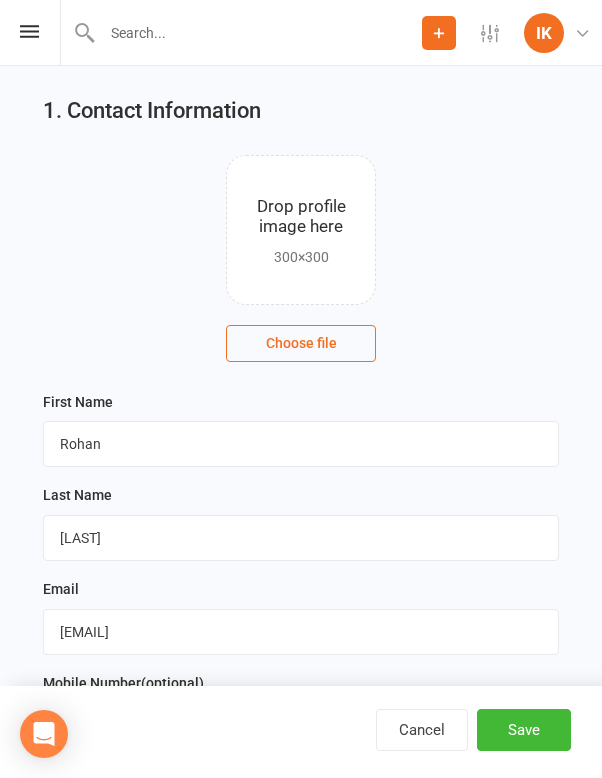 scroll, scrollTop: 47, scrollLeft: 0, axis: vertical 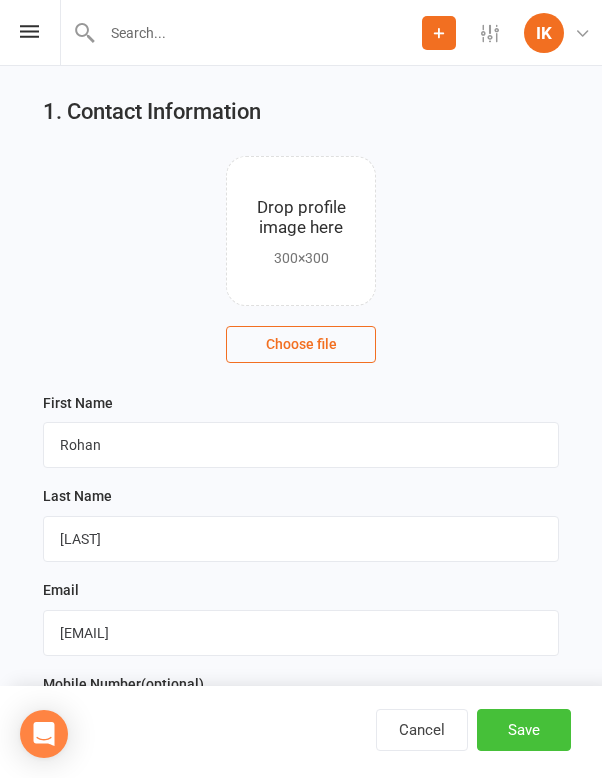 type on "[PHONE]" 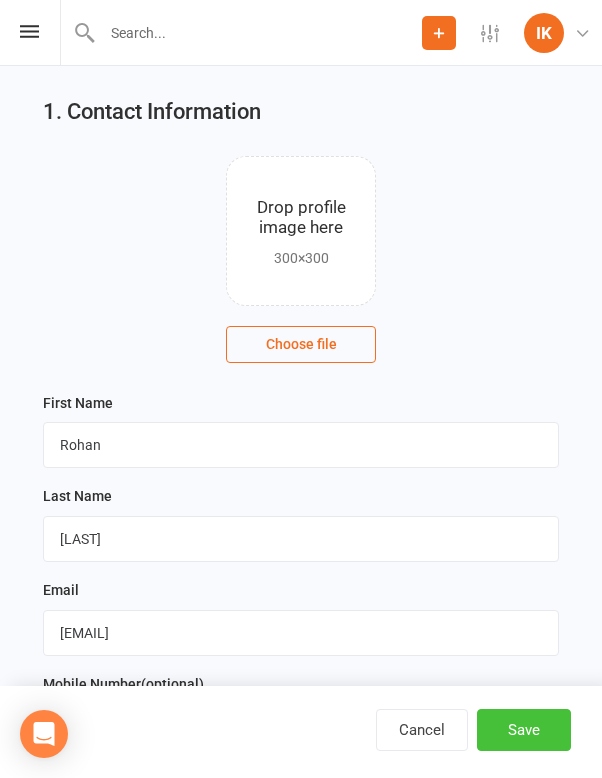 click on "Save" at bounding box center [524, 730] 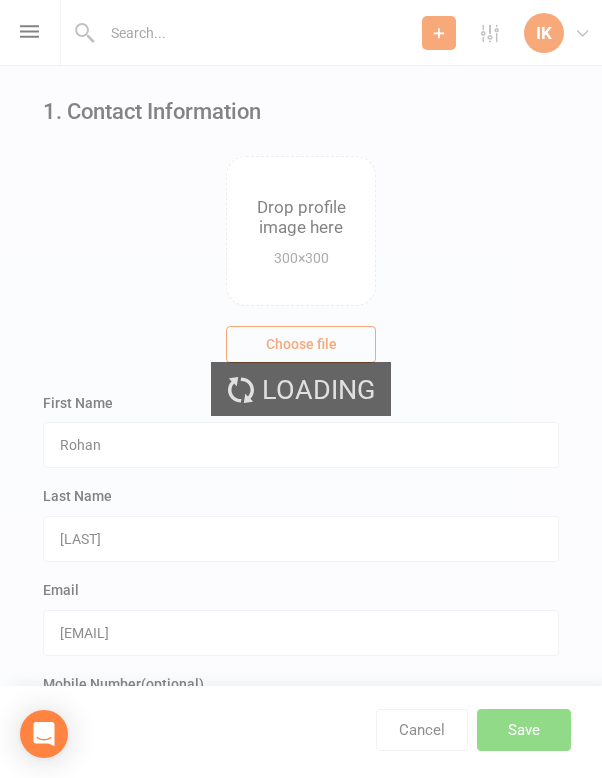 scroll, scrollTop: 0, scrollLeft: 0, axis: both 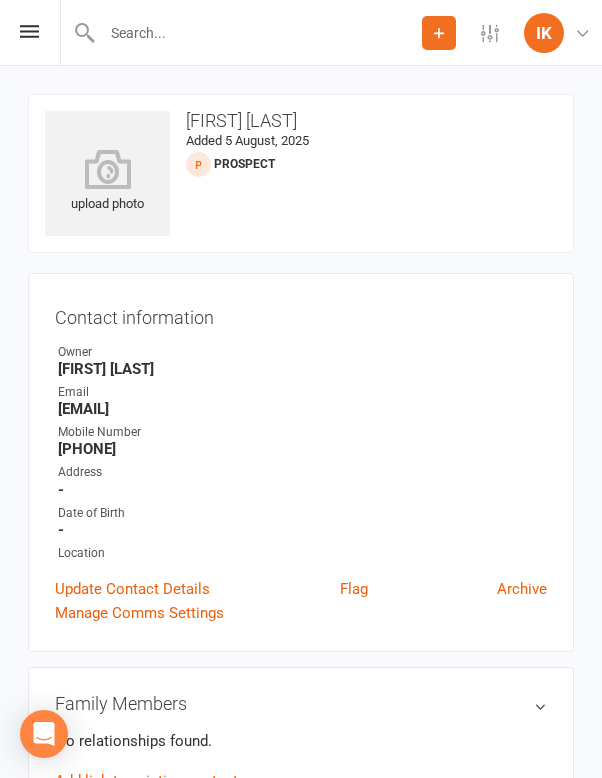 click on "Prospect
Member
Non-attending contact
Class / event
Appointment
Task
Bulk message
Add
Settings Event Templates Appointment Types Website Image Library Customize Contacts Account Profile IK [FIRST] [LAST] Peak Performance Academy My profile Help Terms & conditions  Privacy policy  Sign out" at bounding box center (301, 33) 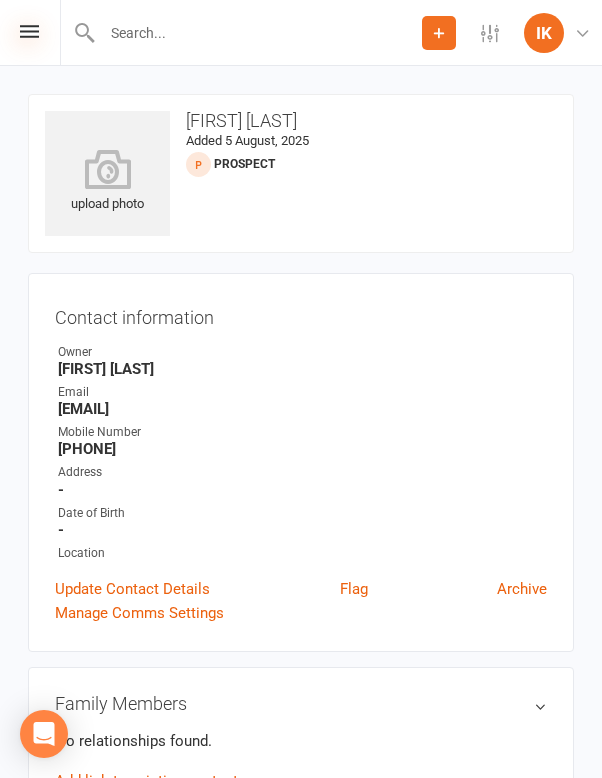 click at bounding box center (29, 31) 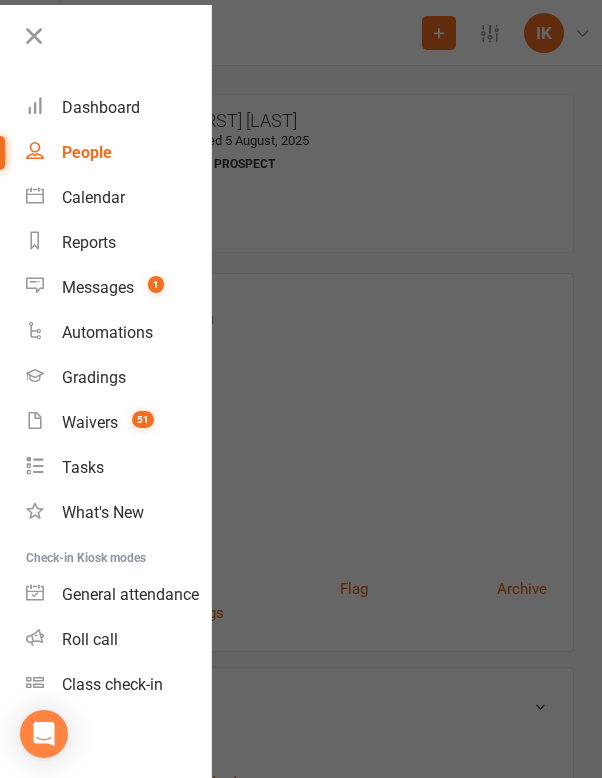 click on "People" at bounding box center [87, 152] 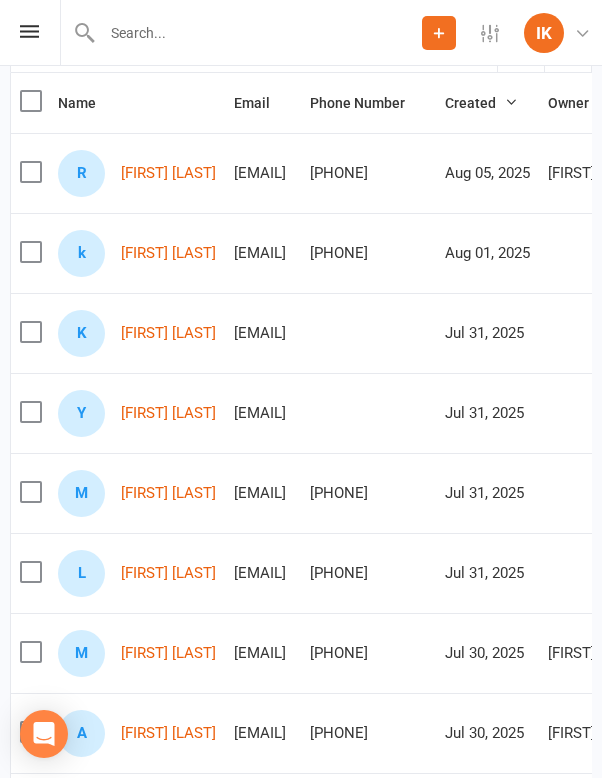 scroll, scrollTop: 283, scrollLeft: 0, axis: vertical 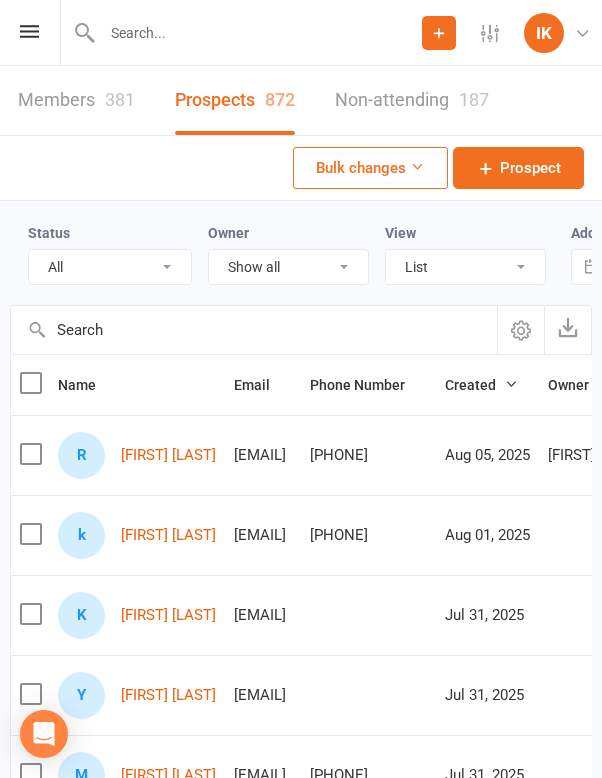 drag, startPoint x: 238, startPoint y: 452, endPoint x: 57, endPoint y: 435, distance: 181.79659 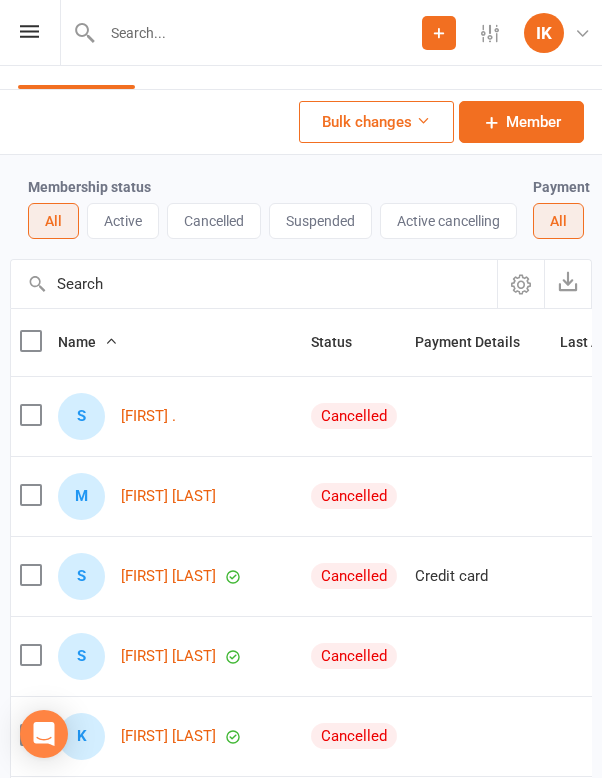 scroll, scrollTop: 47, scrollLeft: 0, axis: vertical 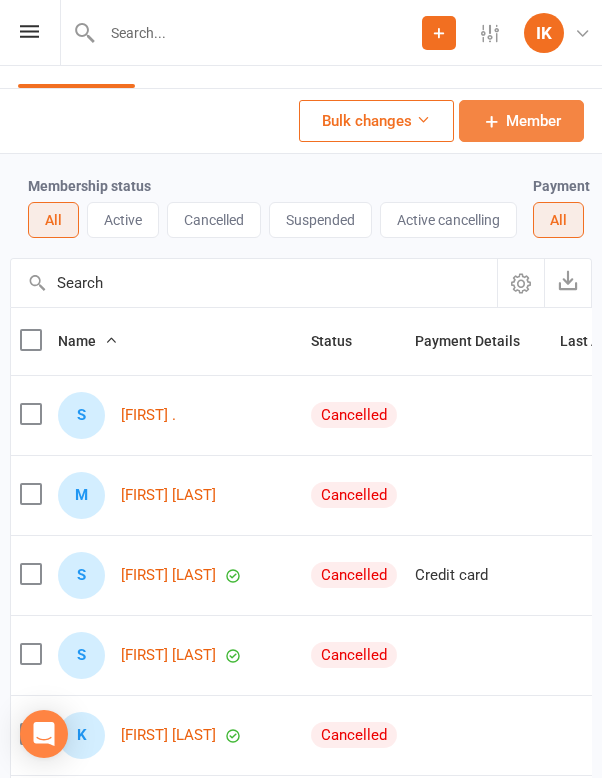 click on "Member" at bounding box center [533, 121] 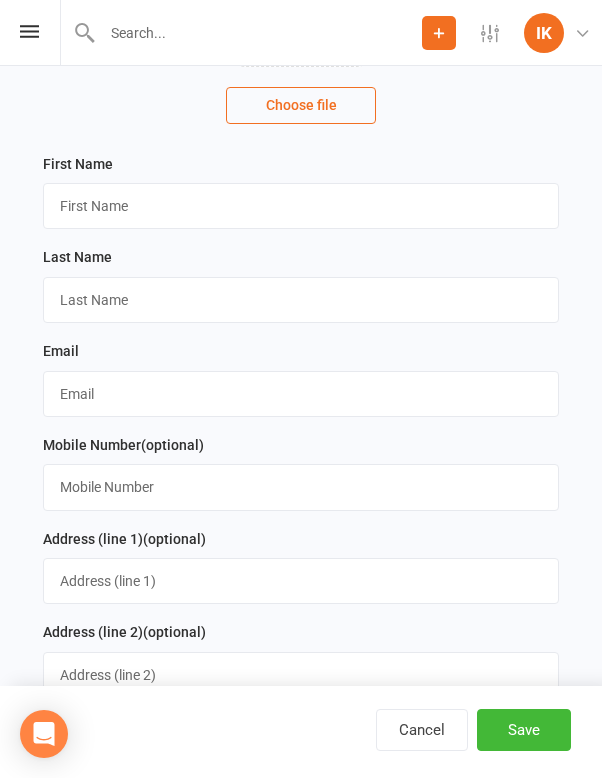 scroll, scrollTop: 0, scrollLeft: 0, axis: both 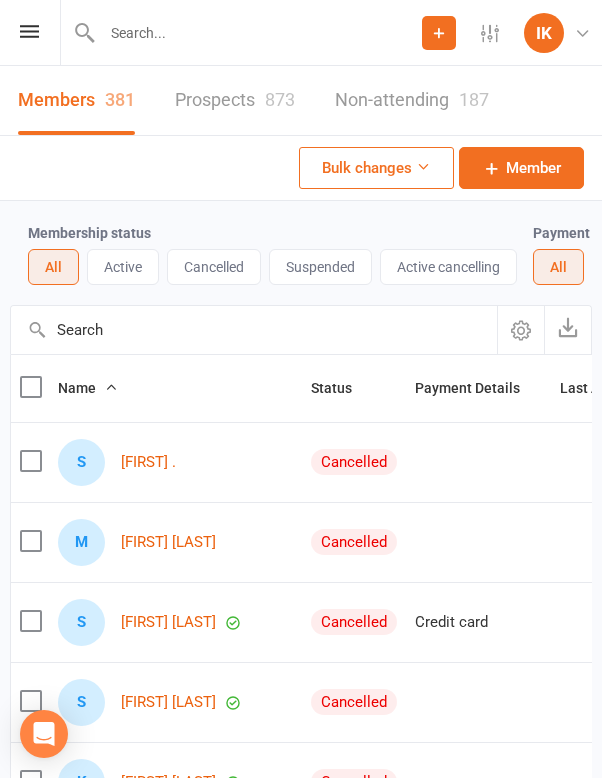 click on "873" at bounding box center [280, 99] 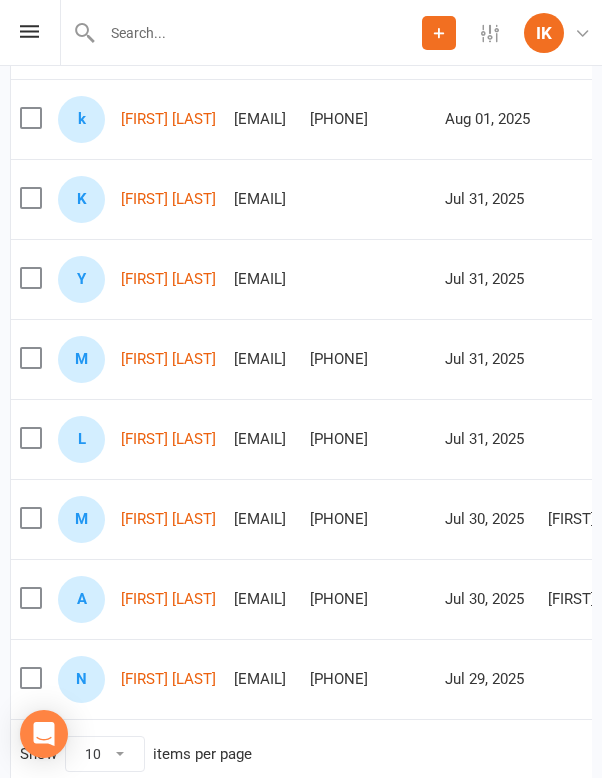 scroll, scrollTop: 614, scrollLeft: 0, axis: vertical 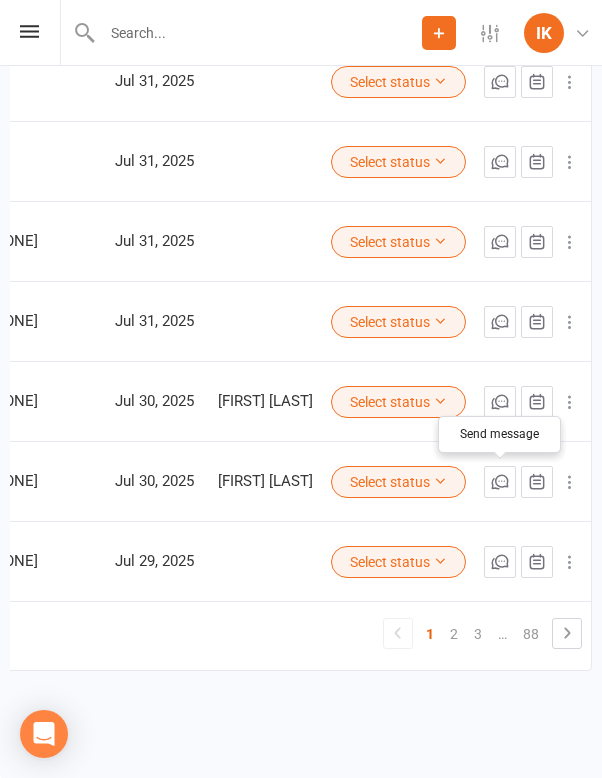 click 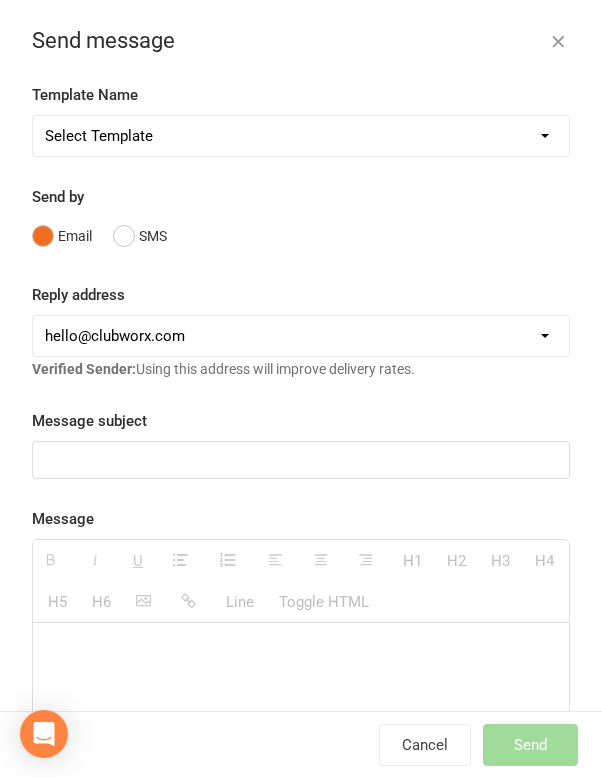 click at bounding box center [558, 41] 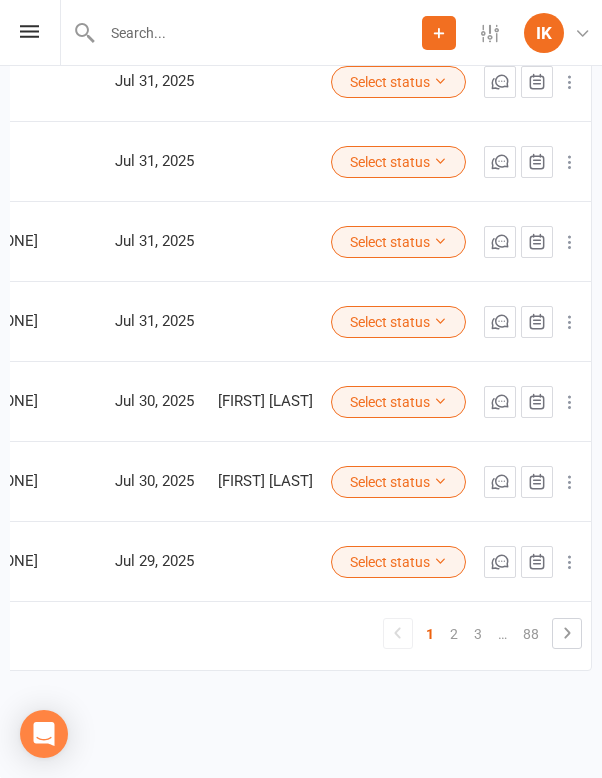 click at bounding box center (570, 482) 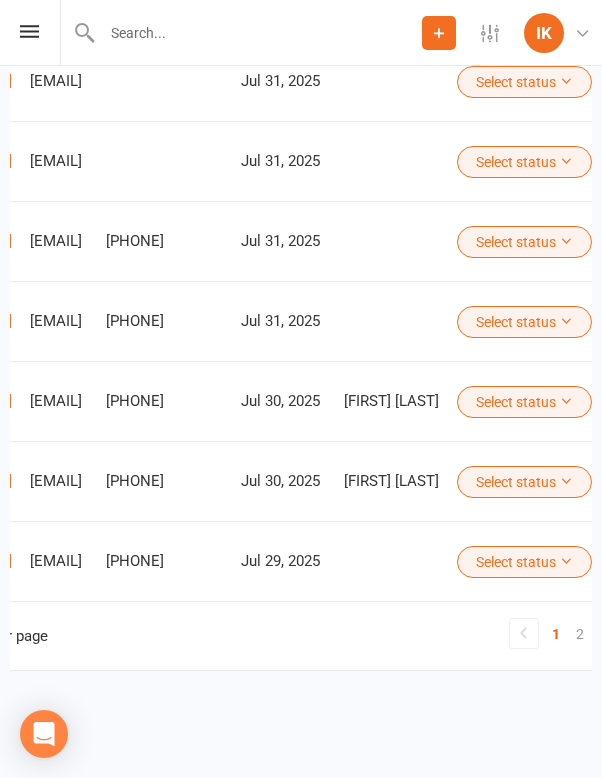 scroll, scrollTop: 0, scrollLeft: 156, axis: horizontal 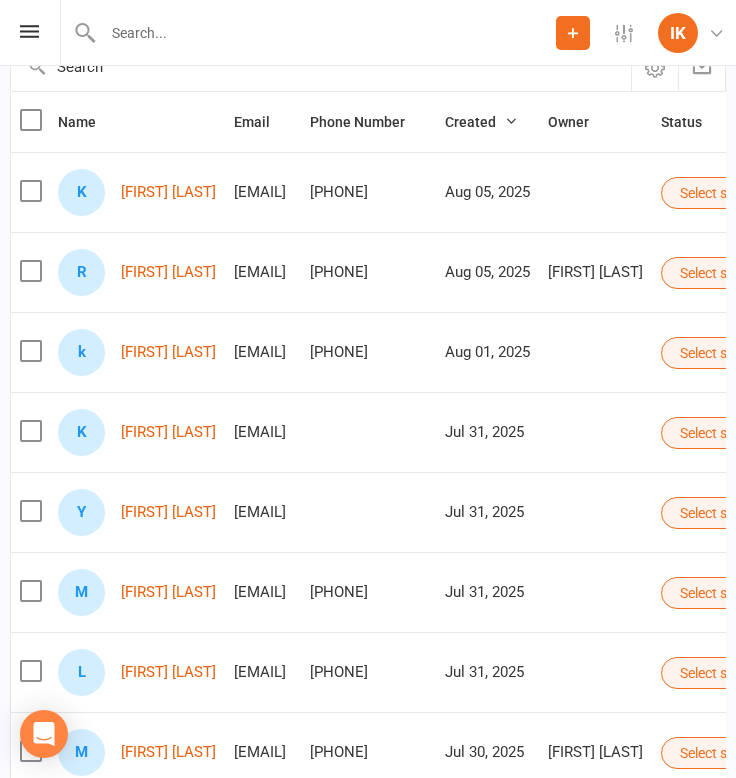click on "Prospect
Member
Non-attending contact
Class / event
Appointment
Task
Bulk message
Add
Settings Event Templates Appointment Types Website Image Library Customize Contacts Account Profile IK [FIRST] [LAST] Peak Performance Academy My profile Help Terms & conditions  Privacy policy  Sign out" at bounding box center [368, 33] 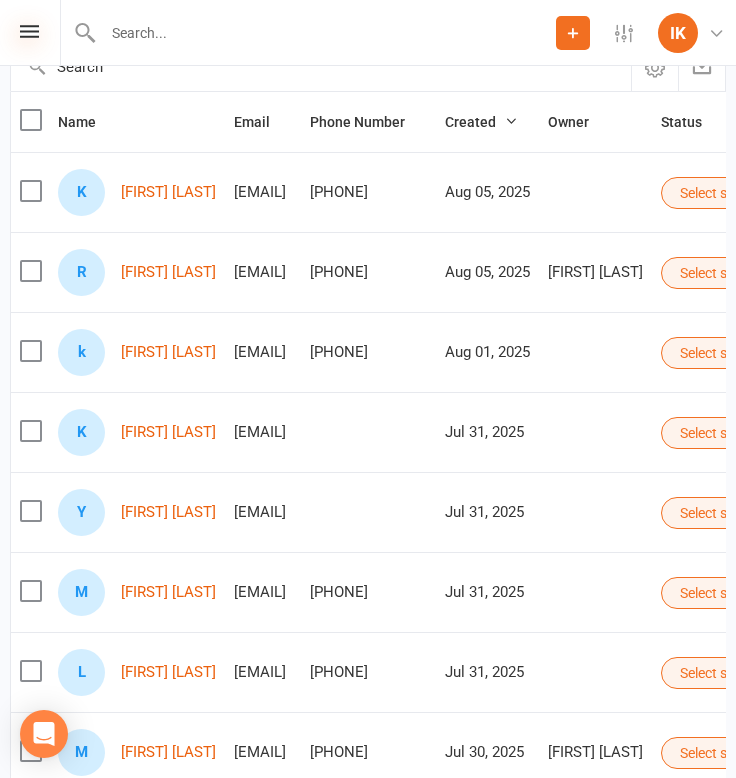 click at bounding box center [29, 31] 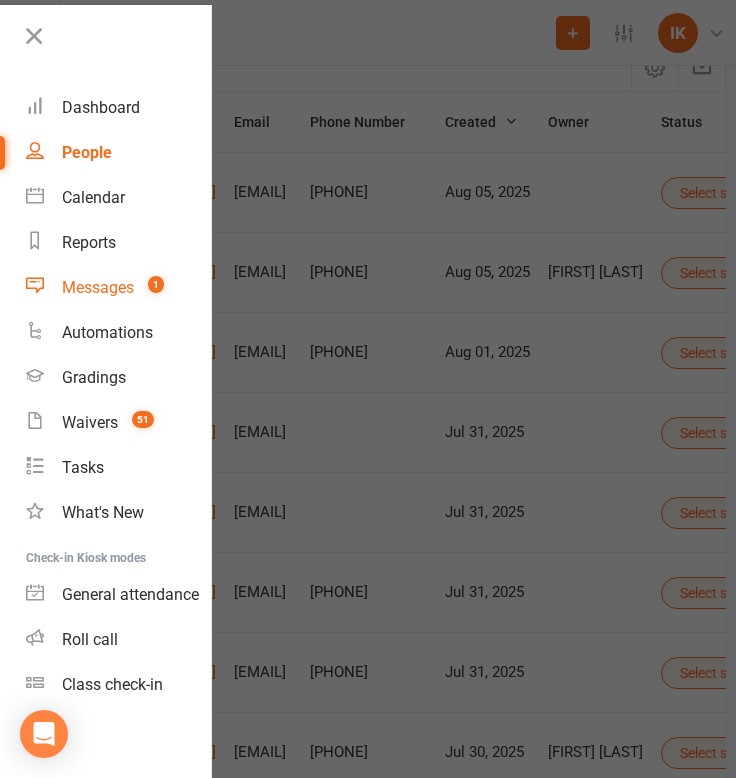 click on "Messages" at bounding box center (98, 287) 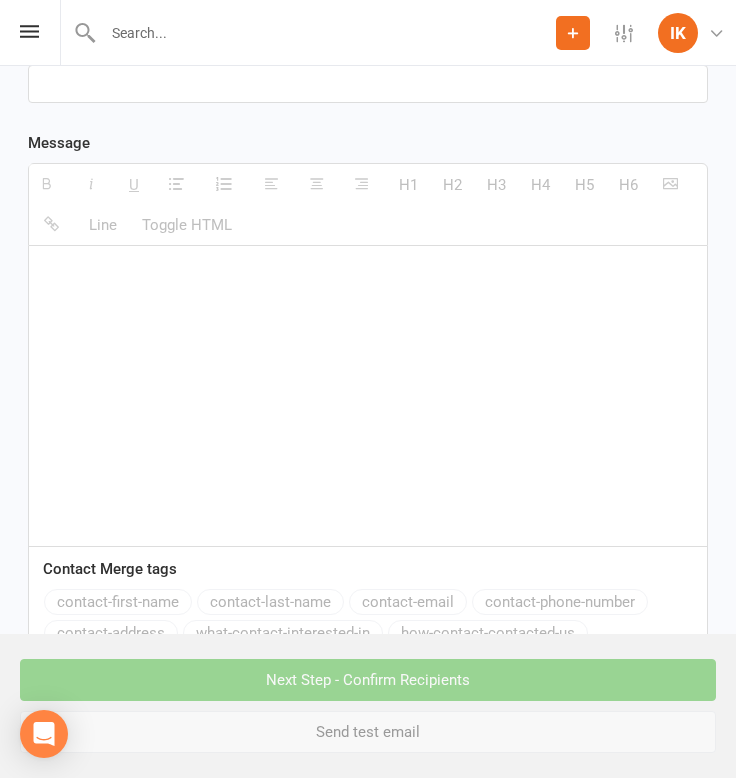 scroll, scrollTop: 788, scrollLeft: 0, axis: vertical 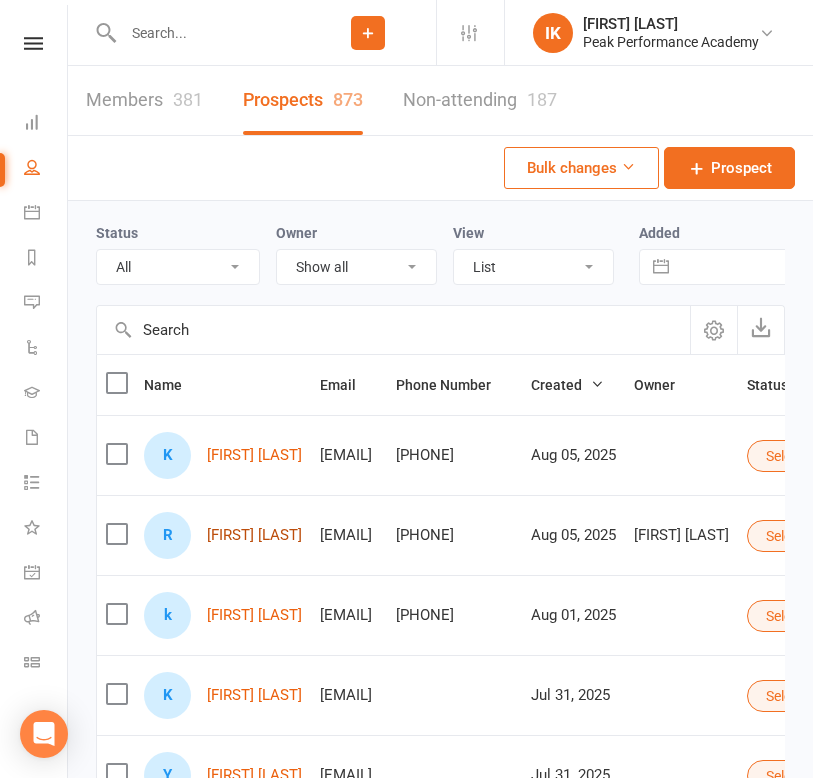 click on "[FIRST] [LAST]" at bounding box center (254, 535) 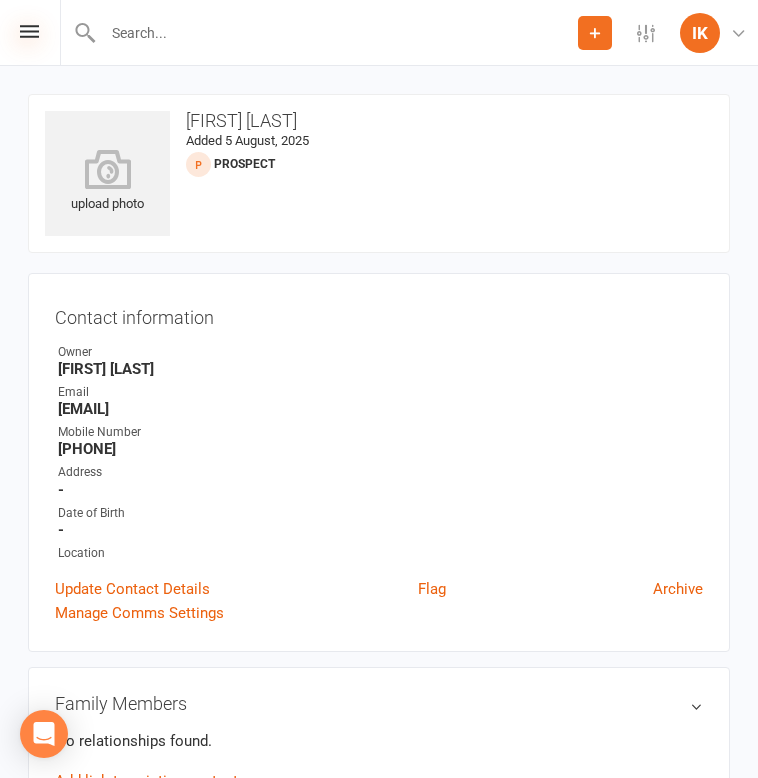 click at bounding box center (29, 31) 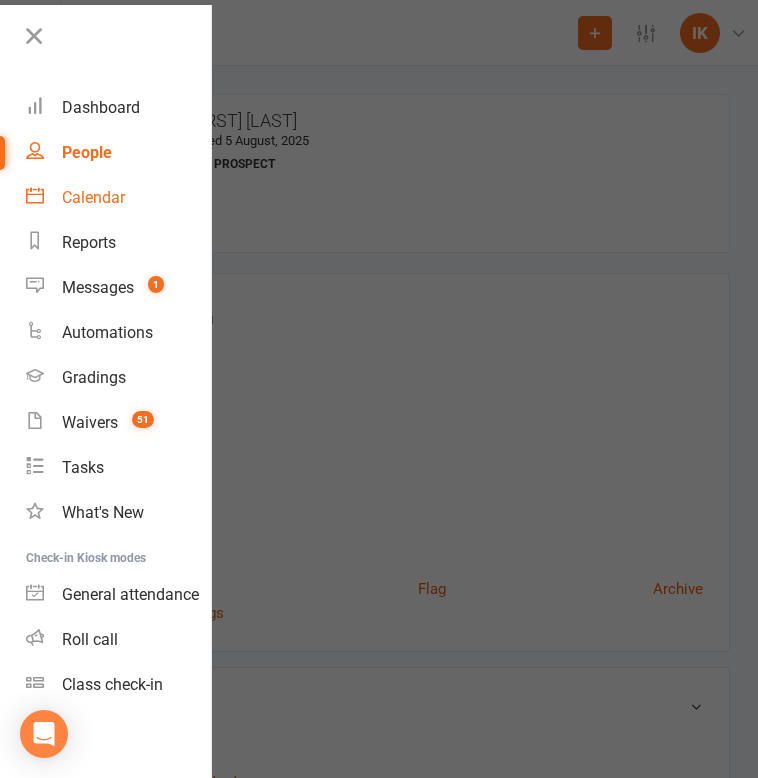 click on "Calendar" at bounding box center [93, 197] 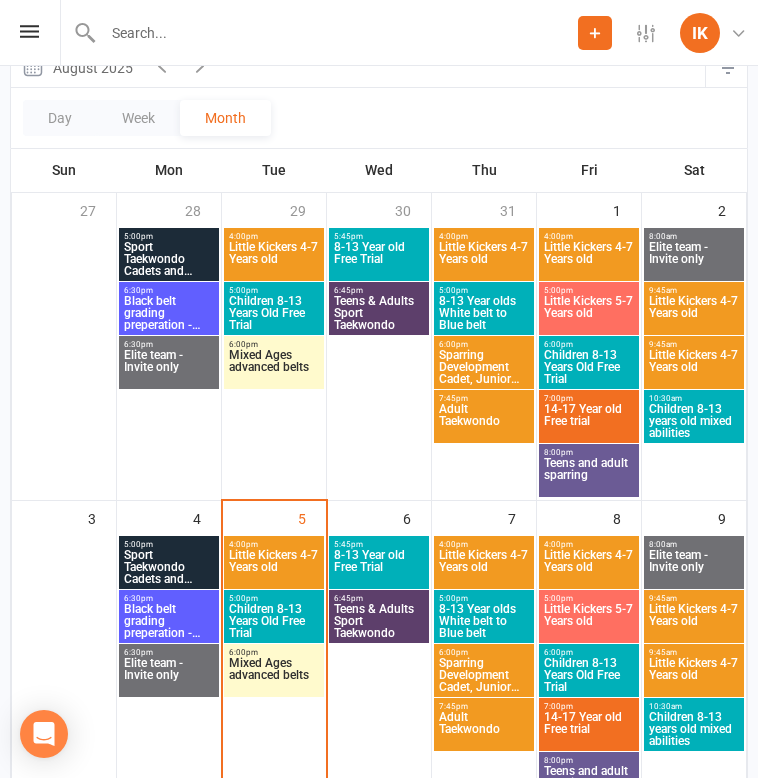 scroll, scrollTop: 246, scrollLeft: 0, axis: vertical 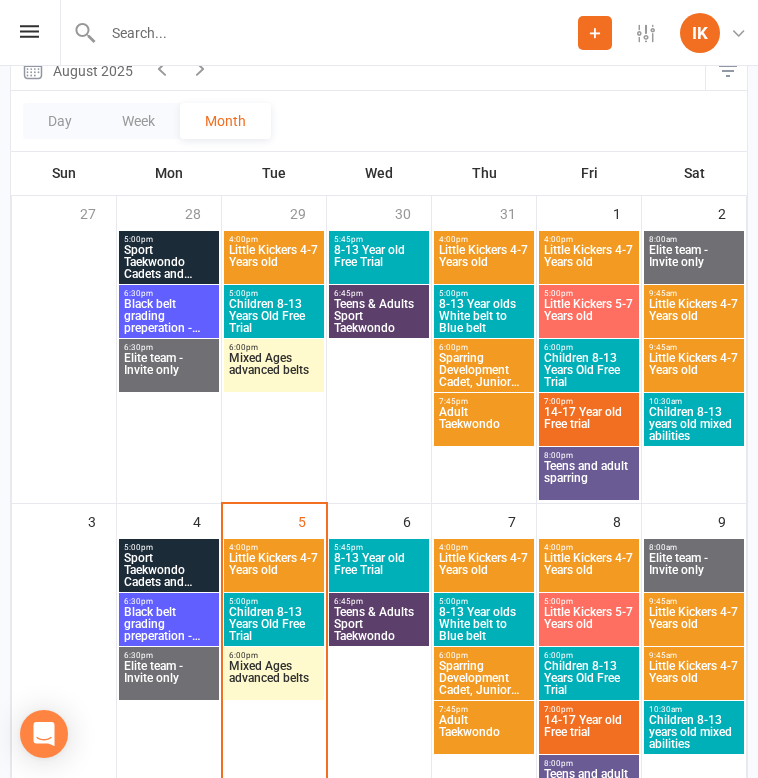 click on "Little Kickers 4-7 Years old" at bounding box center [694, 316] 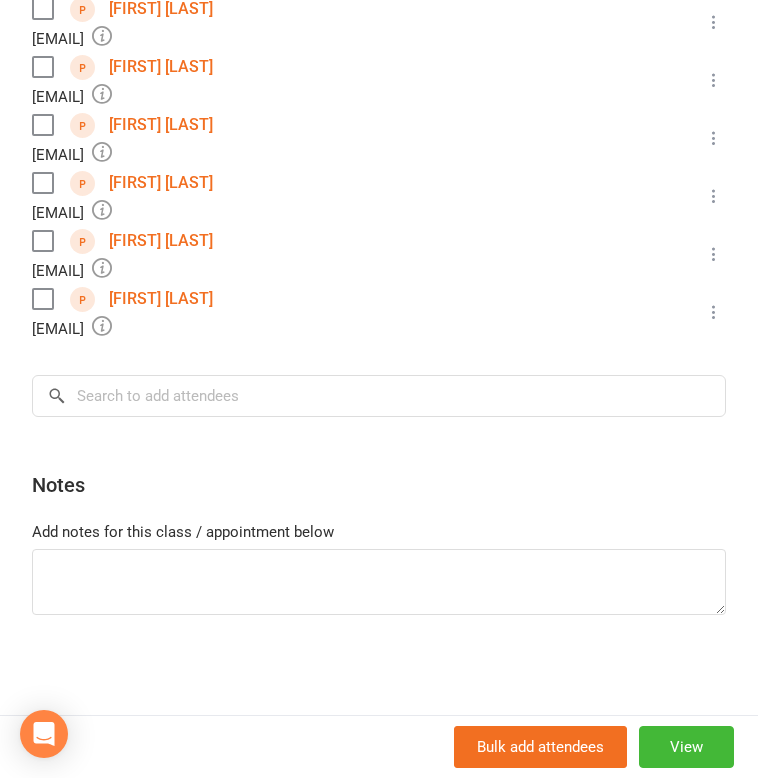 scroll, scrollTop: 0, scrollLeft: 0, axis: both 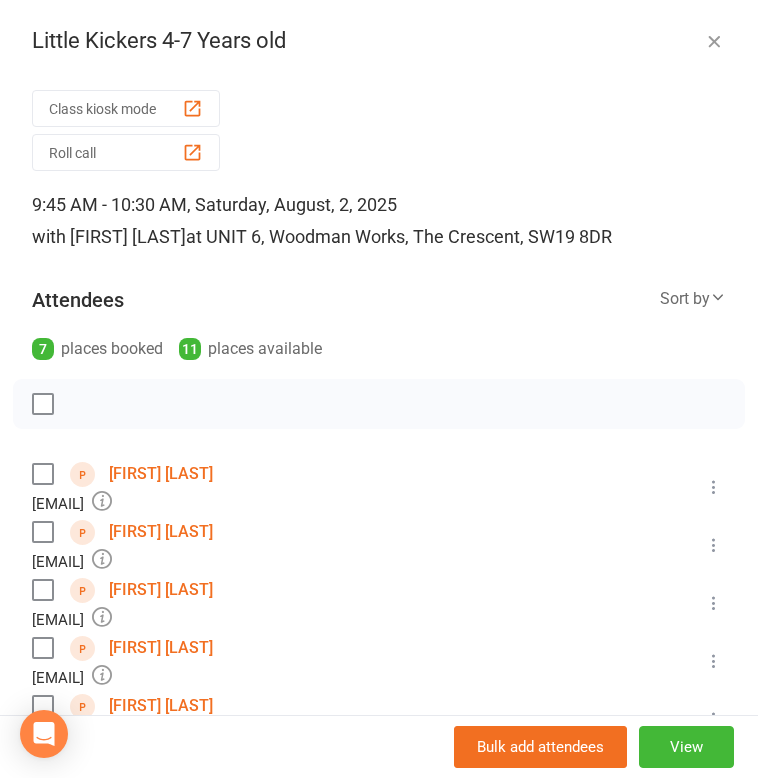 click at bounding box center (714, 41) 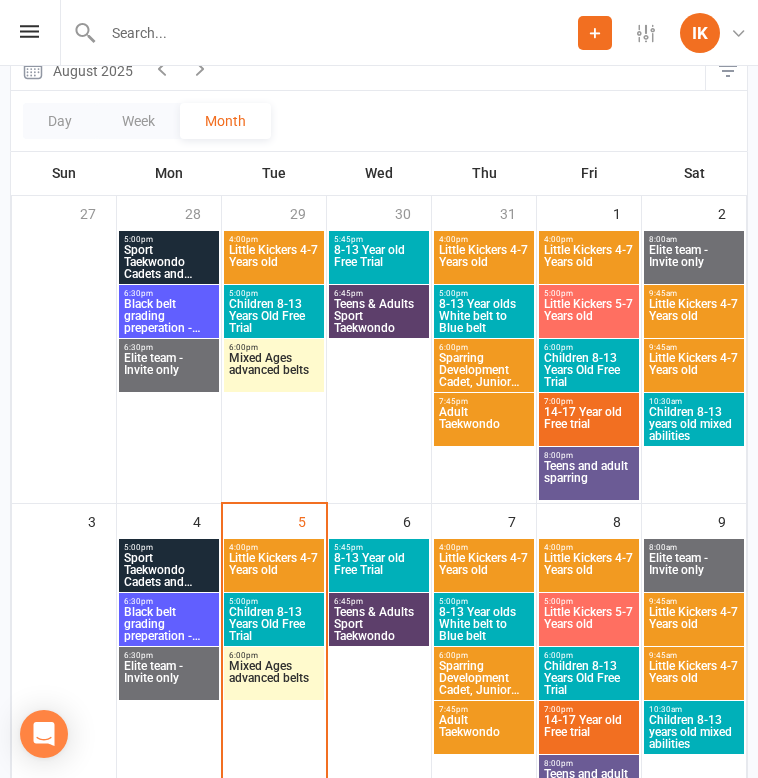 click on "Children 8-13 years old mixed abilities" at bounding box center (694, 424) 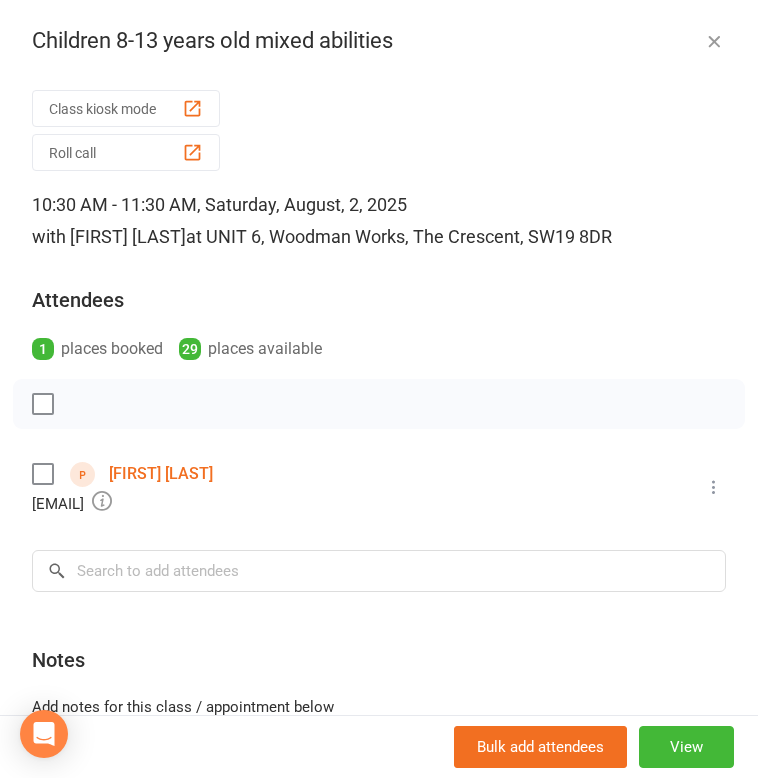 click at bounding box center (714, 41) 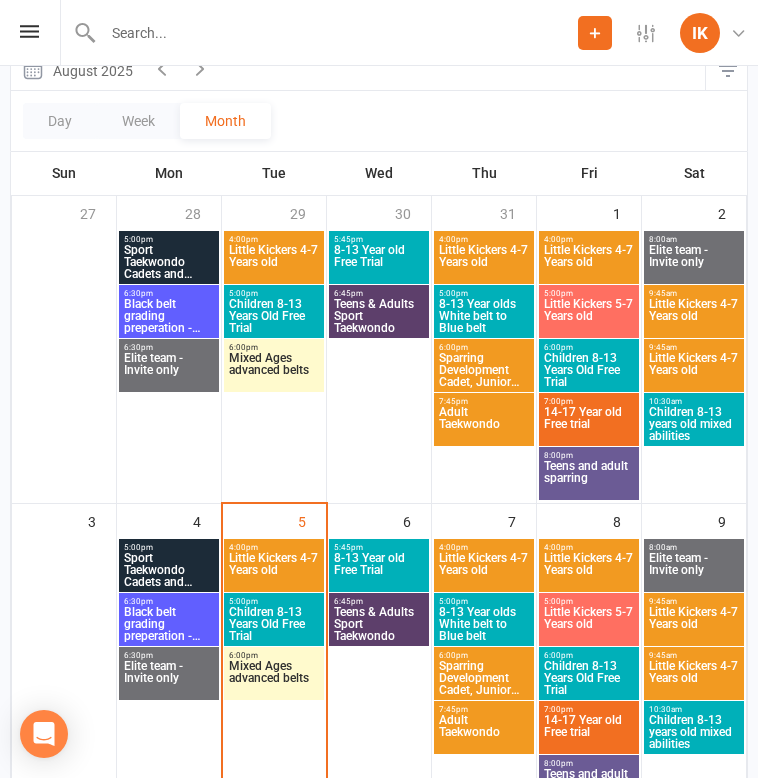 click on "Little Kickers 4-7 Years old" at bounding box center (694, 316) 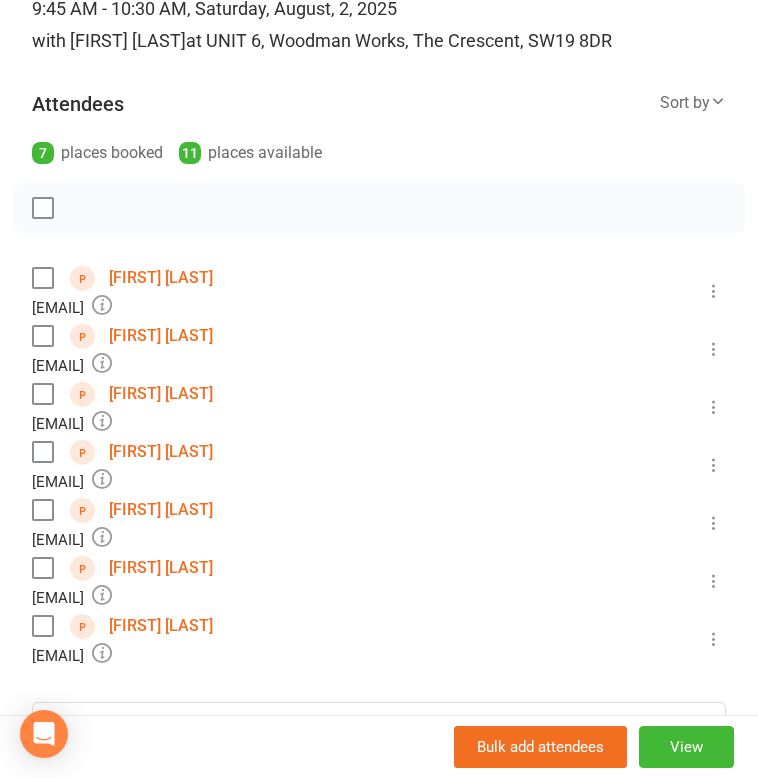 scroll, scrollTop: 233, scrollLeft: 0, axis: vertical 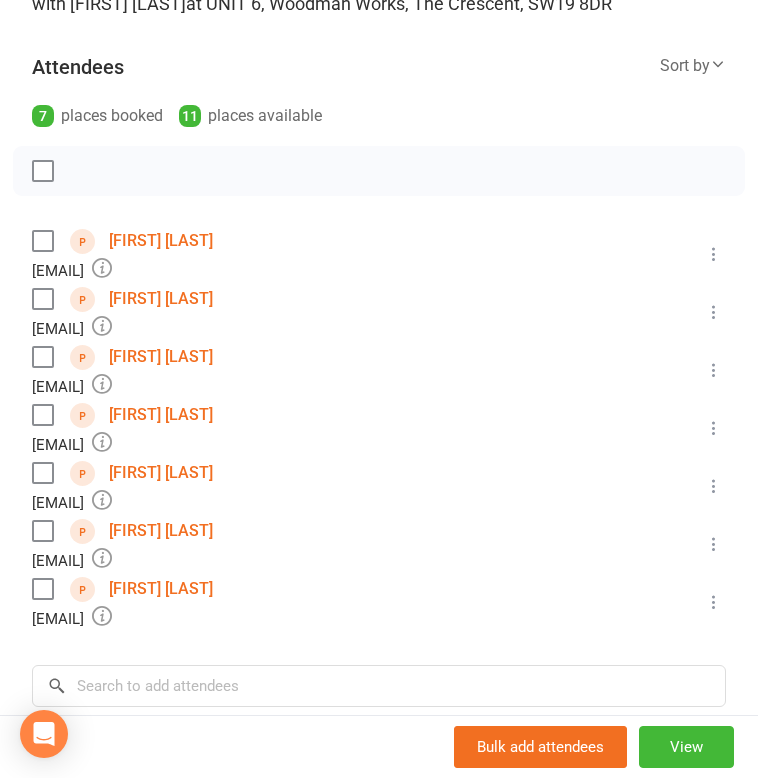 click on "[FIRST] [LAST]" at bounding box center (161, 299) 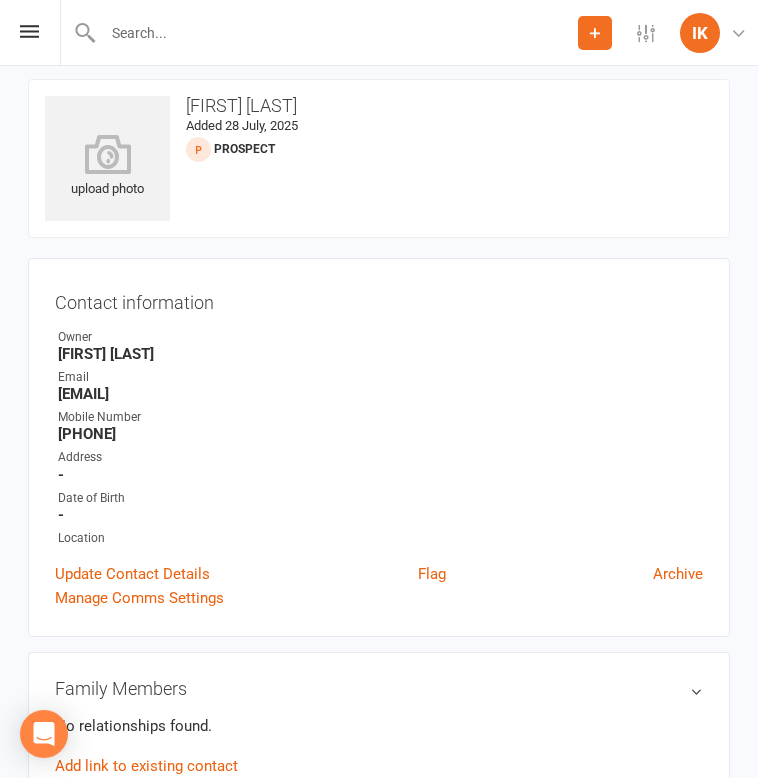 scroll, scrollTop: 16, scrollLeft: 0, axis: vertical 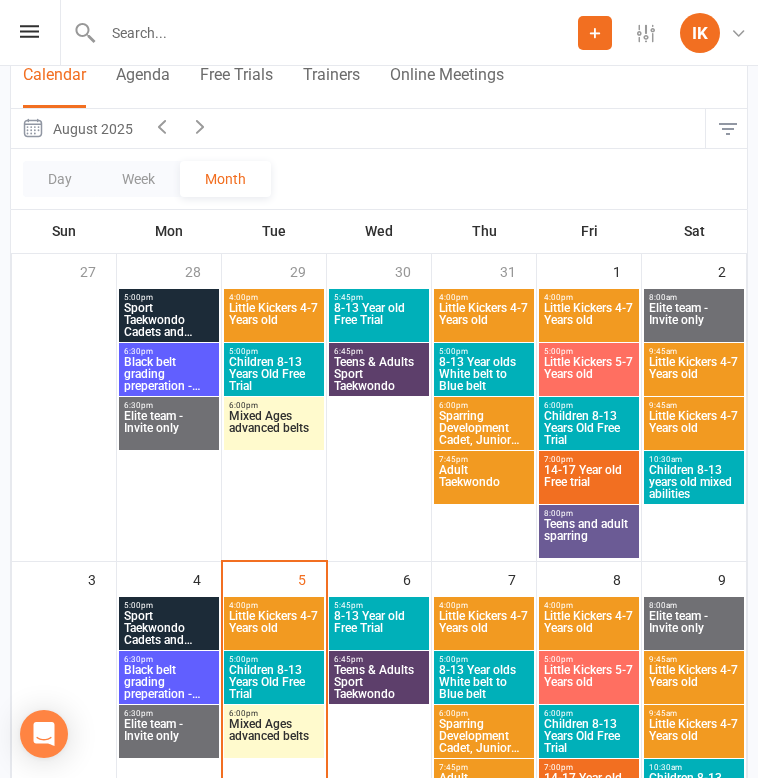 click on "Children 8-13 years old mixed abilities" at bounding box center (694, 482) 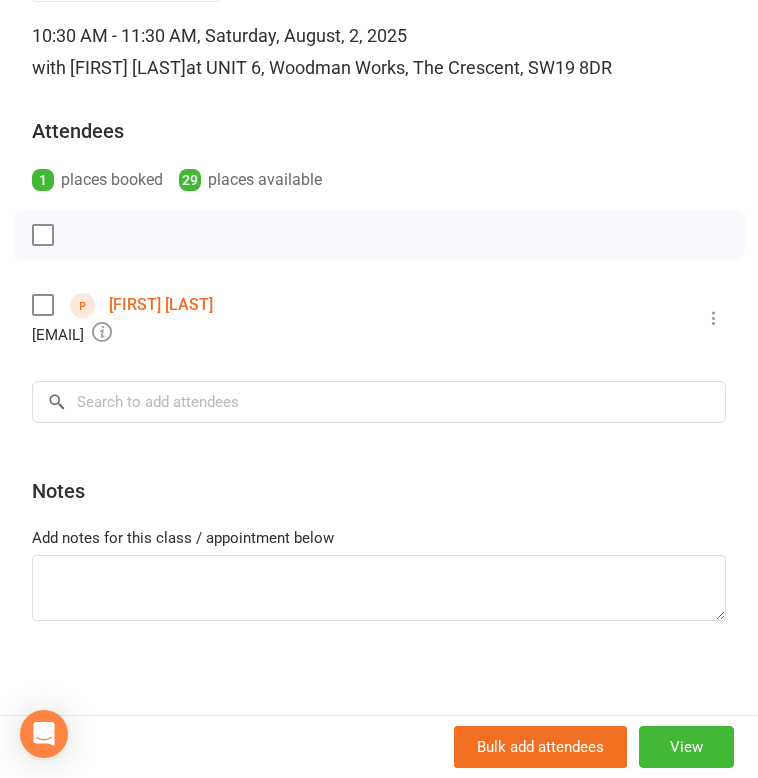 scroll, scrollTop: 175, scrollLeft: 0, axis: vertical 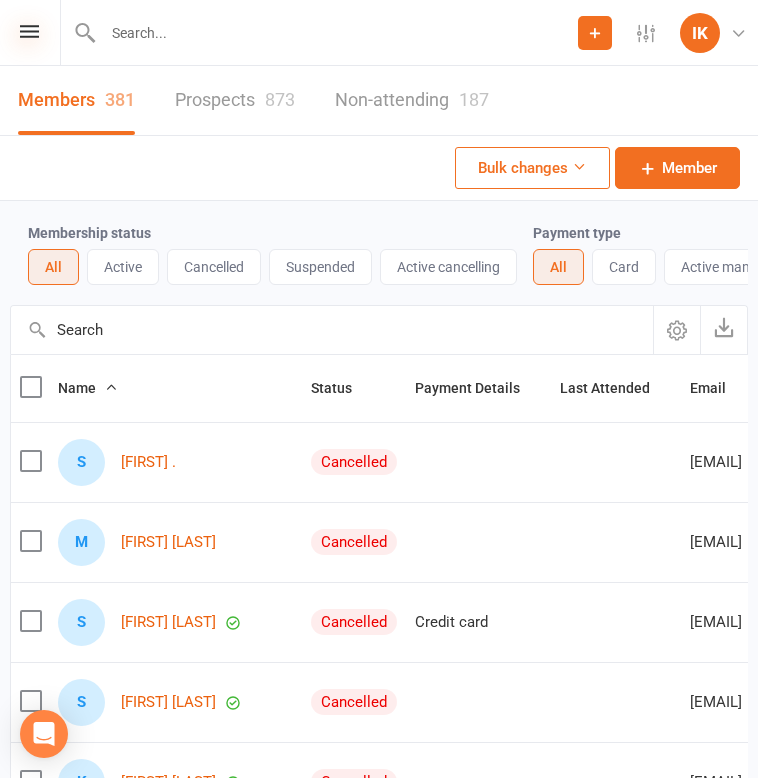 click at bounding box center (29, 31) 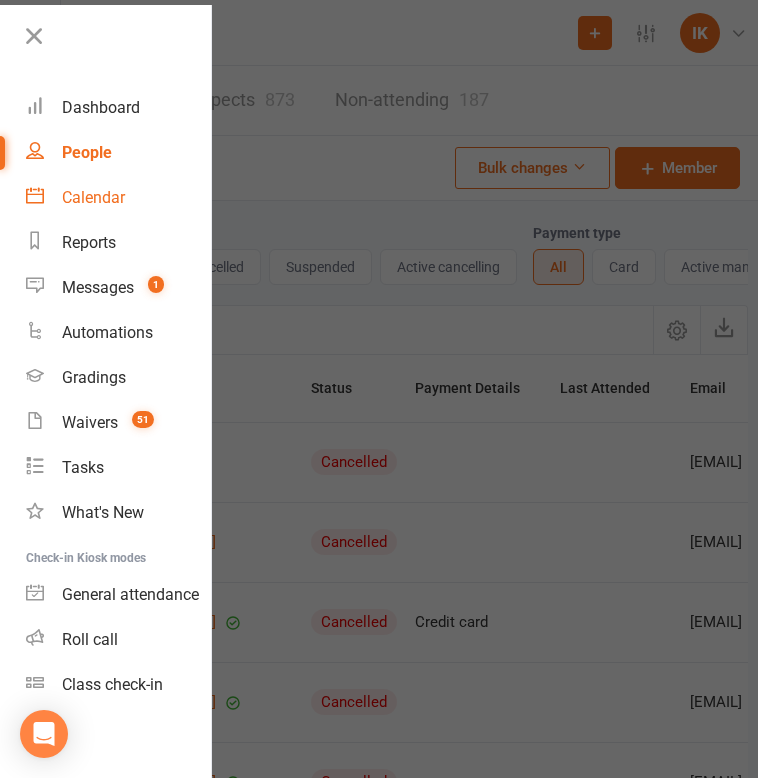 click on "Calendar" at bounding box center (118, 197) 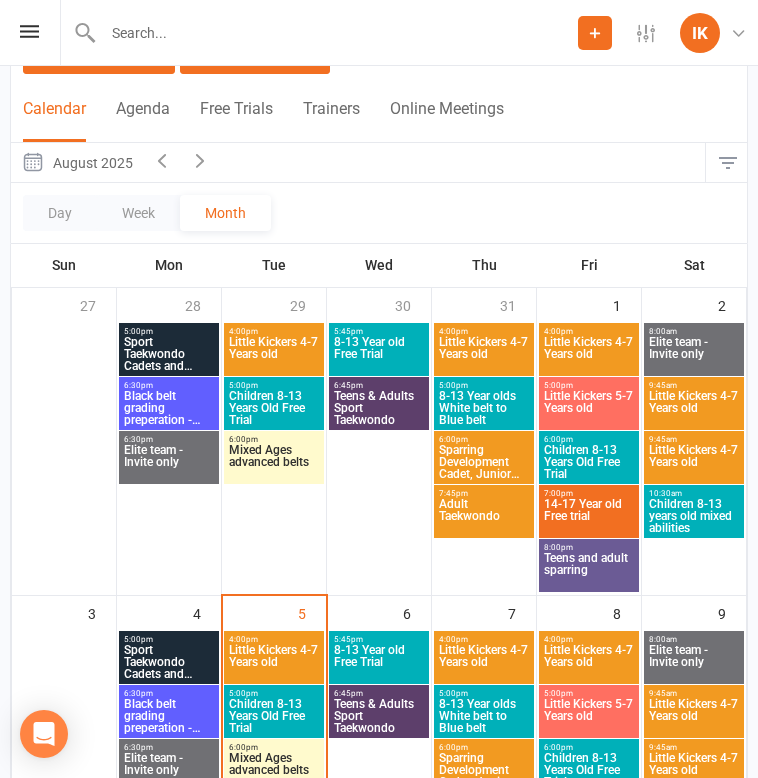 scroll, scrollTop: 159, scrollLeft: 0, axis: vertical 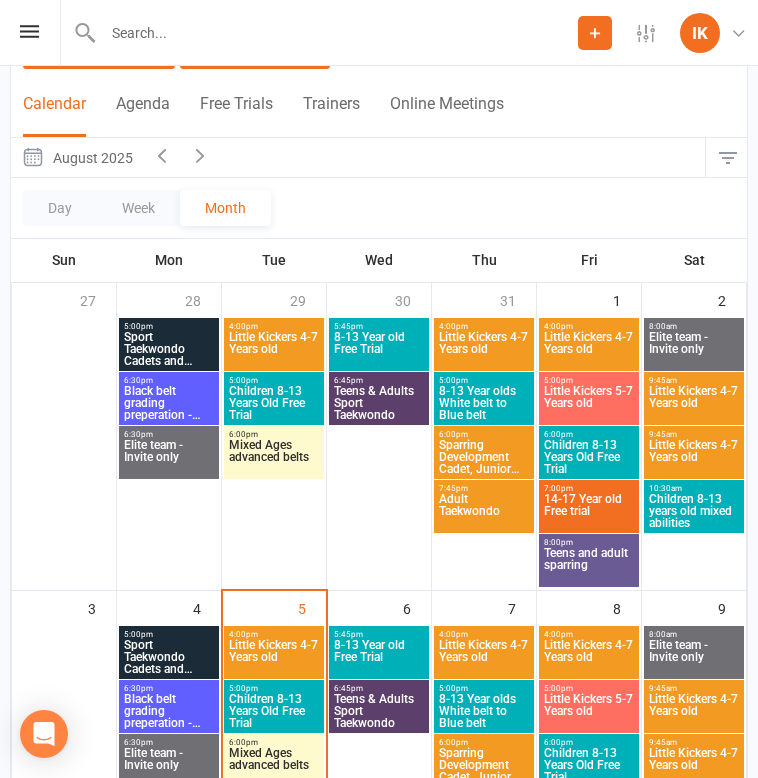 click on "Children 8-13 years old mixed abilities" at bounding box center (694, 511) 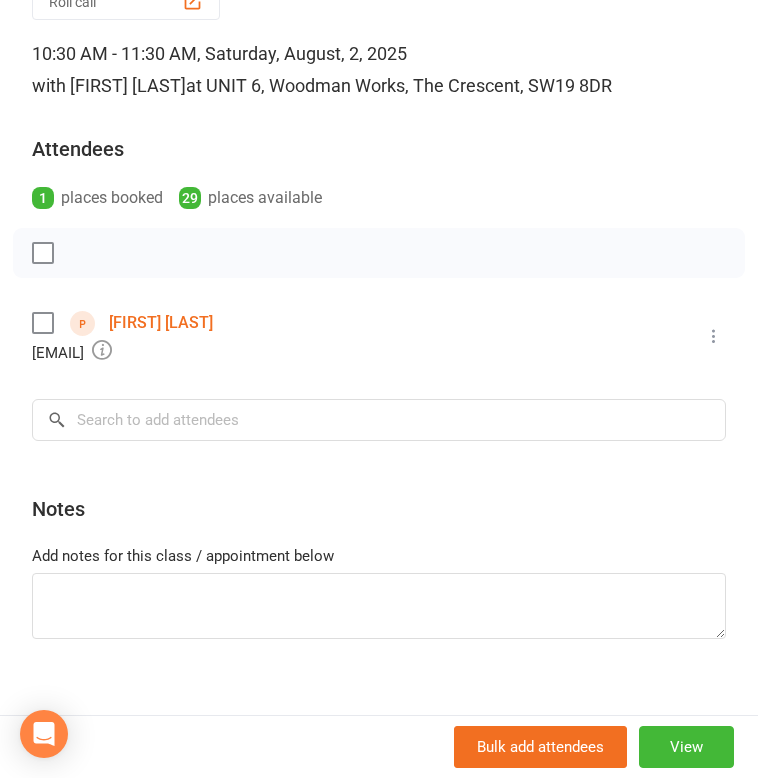 scroll, scrollTop: 0, scrollLeft: 0, axis: both 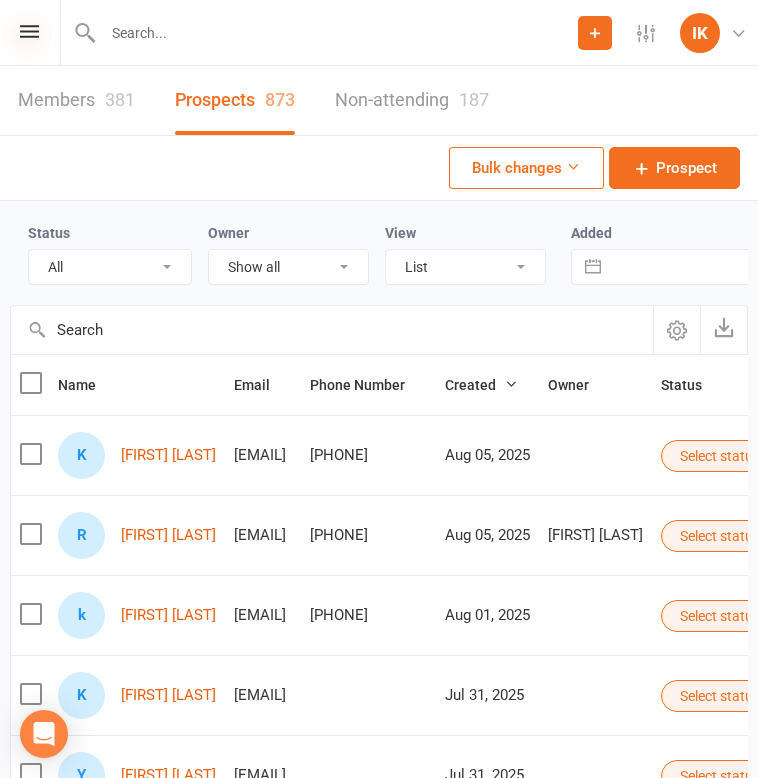 click at bounding box center (29, 31) 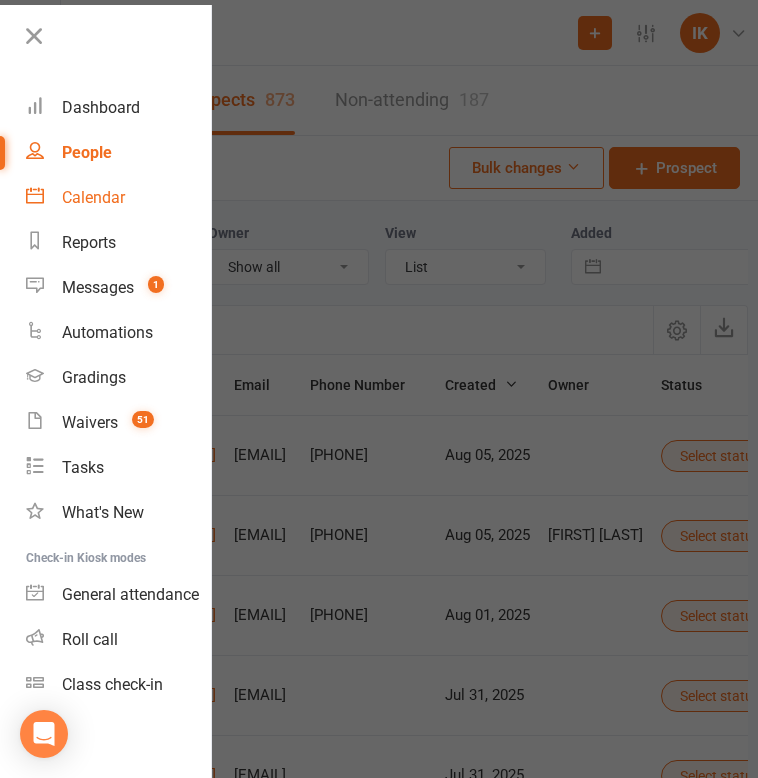 click on "Calendar" at bounding box center [93, 197] 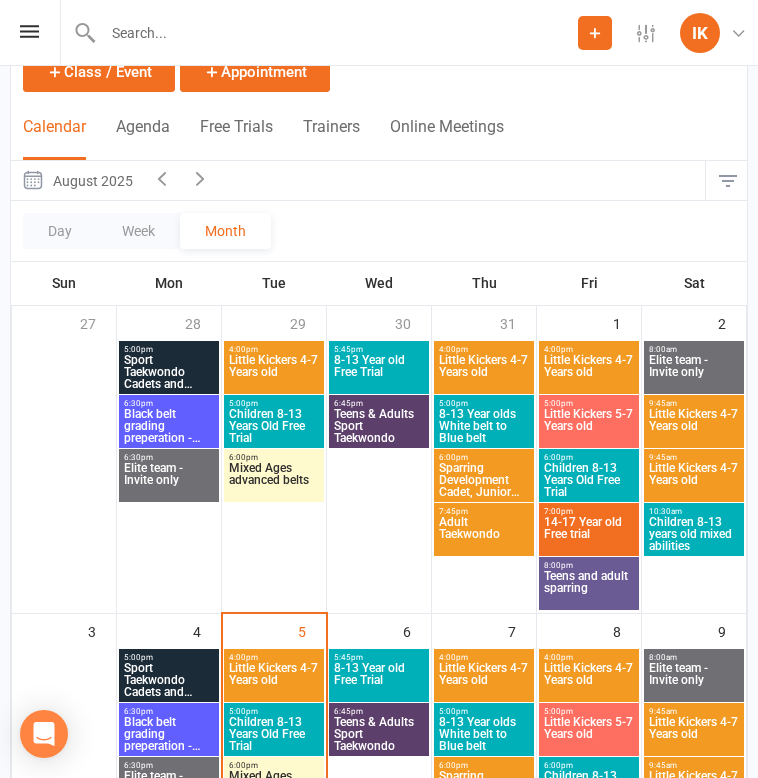 scroll, scrollTop: 135, scrollLeft: 0, axis: vertical 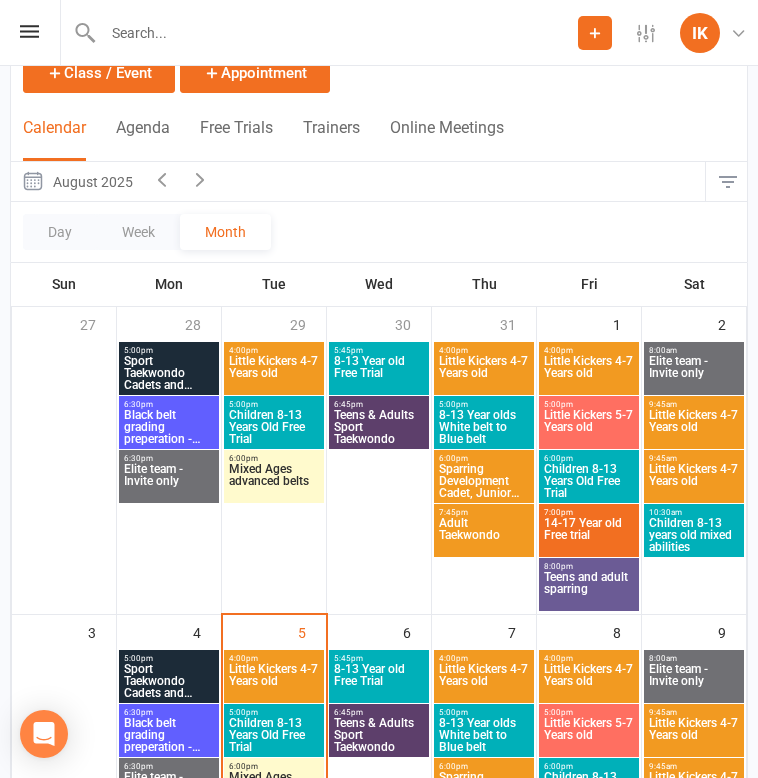 click on "Little Kickers 4-7 Years old" at bounding box center (694, 427) 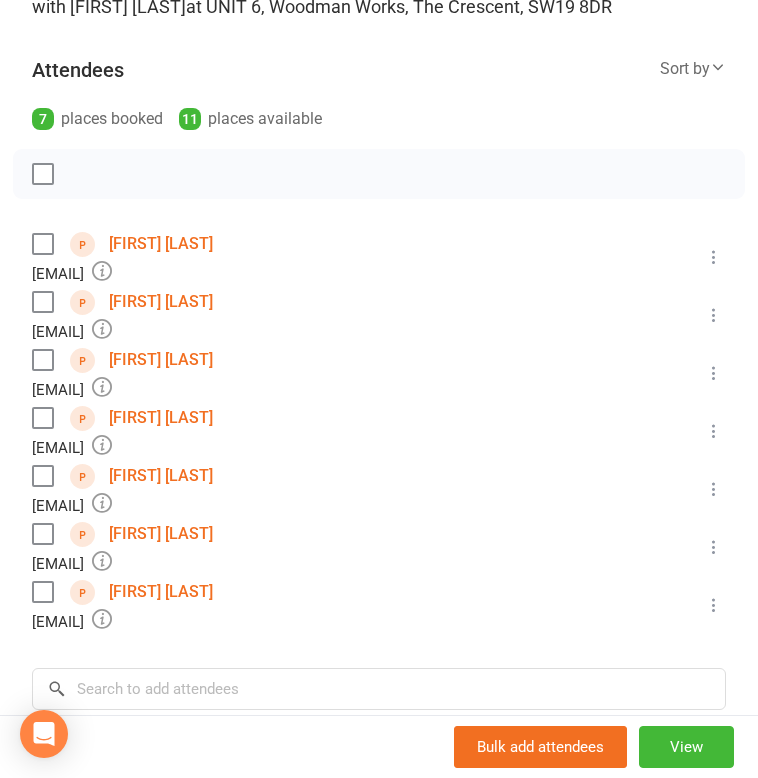 scroll, scrollTop: 232, scrollLeft: 0, axis: vertical 